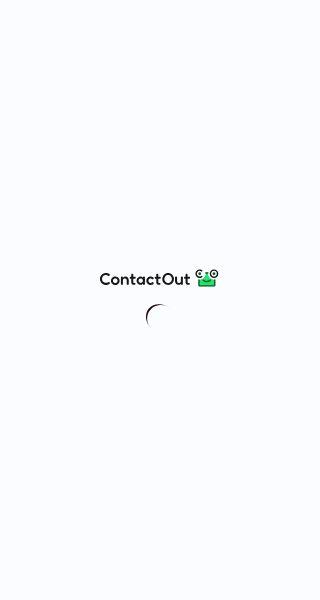 scroll, scrollTop: 0, scrollLeft: 0, axis: both 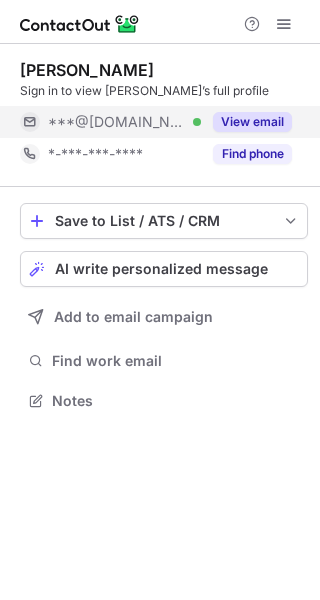 click on "View email" at bounding box center [252, 122] 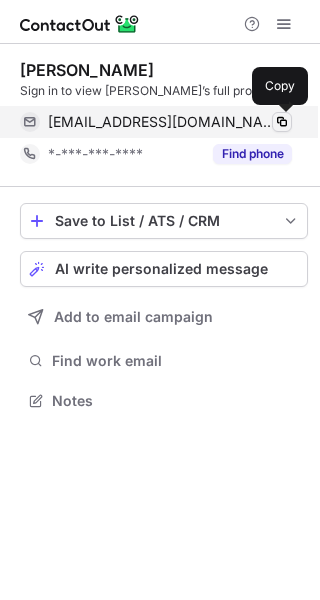 click at bounding box center [282, 122] 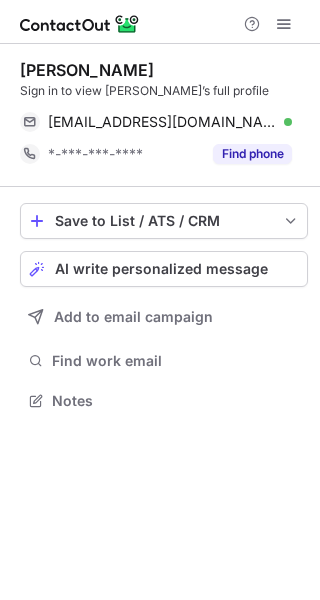 scroll, scrollTop: 0, scrollLeft: 0, axis: both 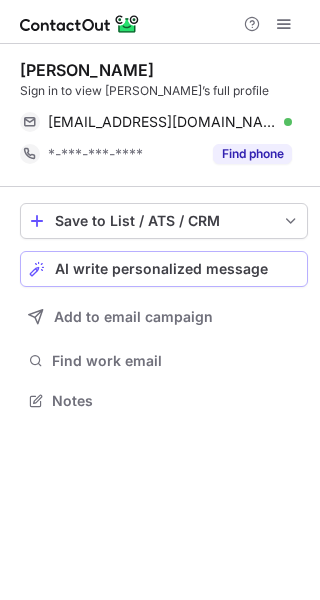 click on "AI write personalized message" at bounding box center (161, 269) 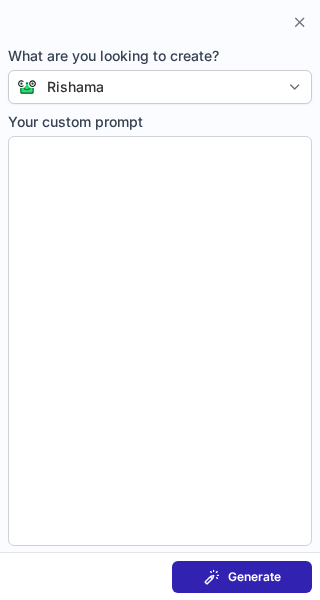 type on "**********" 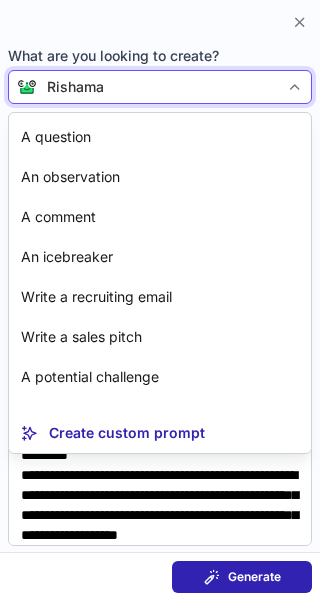 click on "Rishama" at bounding box center (158, 87) 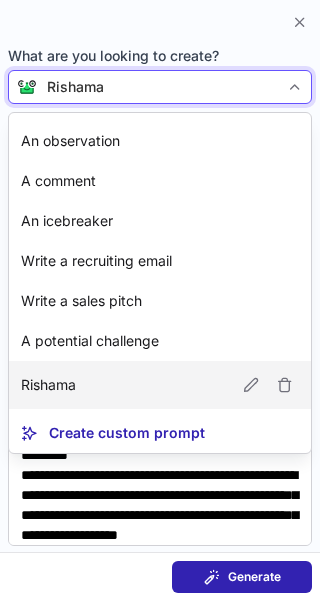click on "Rishama" at bounding box center [160, 385] 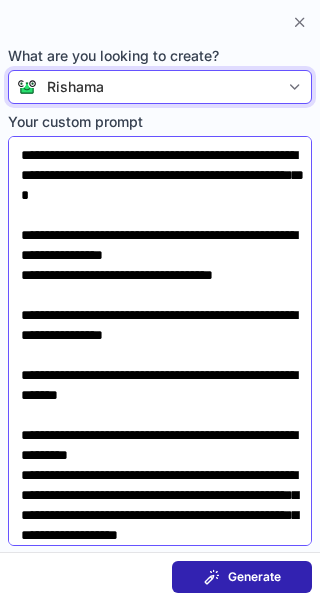 scroll, scrollTop: 88, scrollLeft: 0, axis: vertical 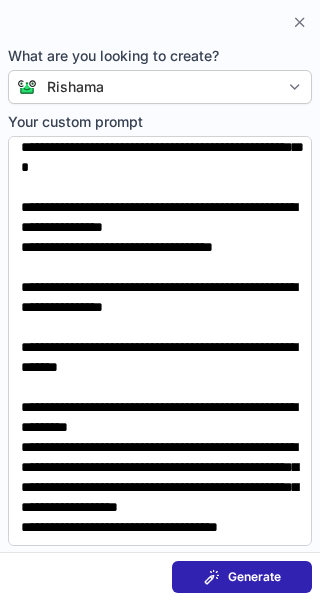 click on "Generate" at bounding box center (254, 577) 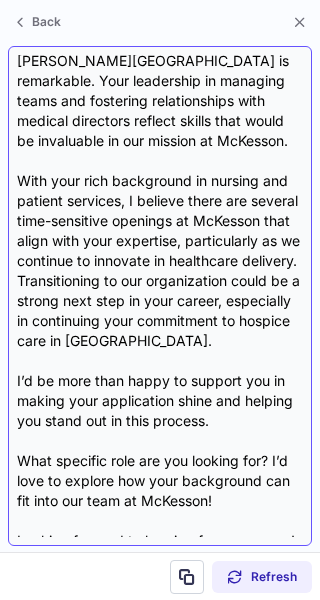 scroll, scrollTop: 378, scrollLeft: 0, axis: vertical 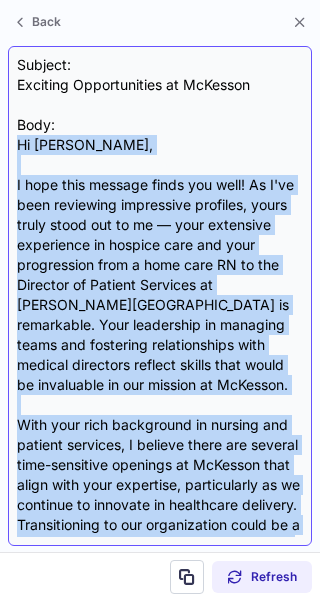 drag, startPoint x: 52, startPoint y: 488, endPoint x: 15, endPoint y: 152, distance: 338.03107 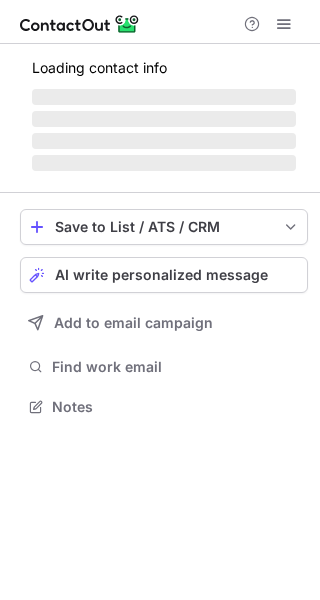 scroll, scrollTop: 0, scrollLeft: 0, axis: both 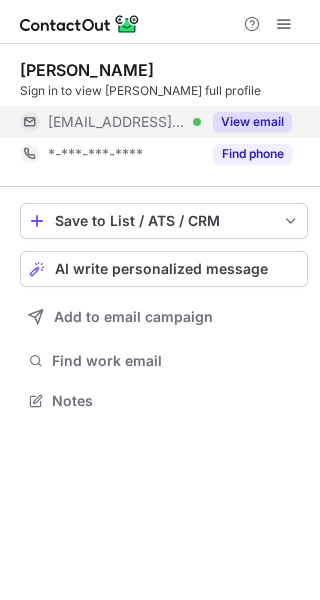 click on "View email" at bounding box center [252, 122] 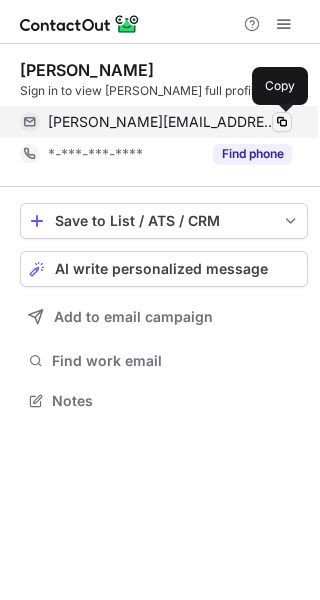 click at bounding box center [282, 122] 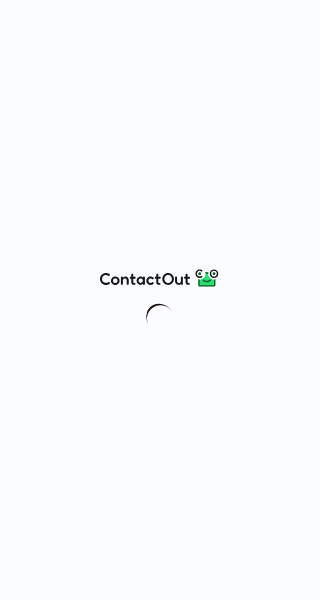 scroll, scrollTop: 0, scrollLeft: 0, axis: both 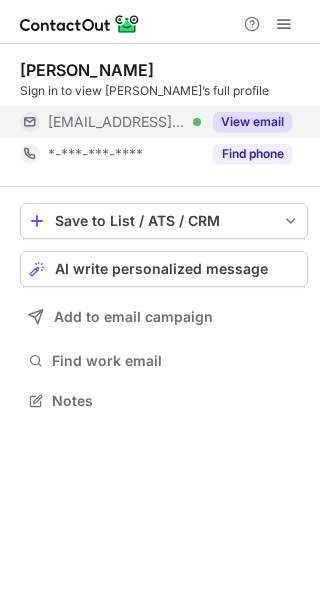 click on "View email" at bounding box center [252, 122] 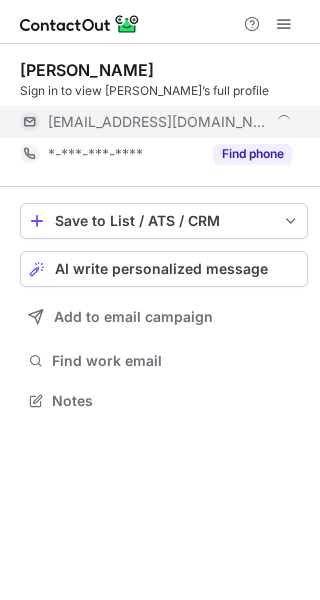 scroll, scrollTop: 10, scrollLeft: 10, axis: both 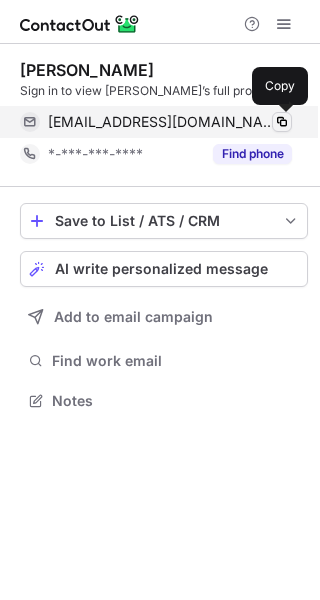 click at bounding box center [282, 122] 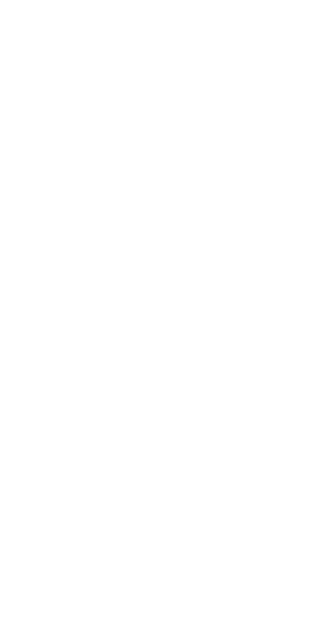 scroll, scrollTop: 0, scrollLeft: 0, axis: both 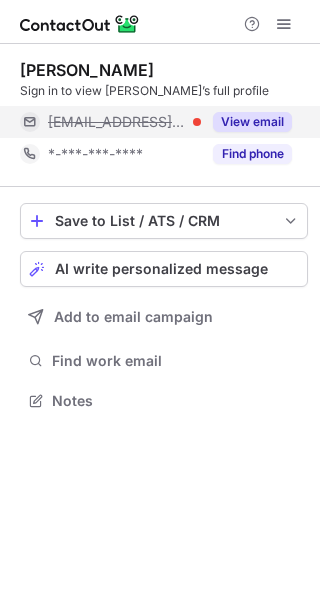 click on "View email" at bounding box center (252, 122) 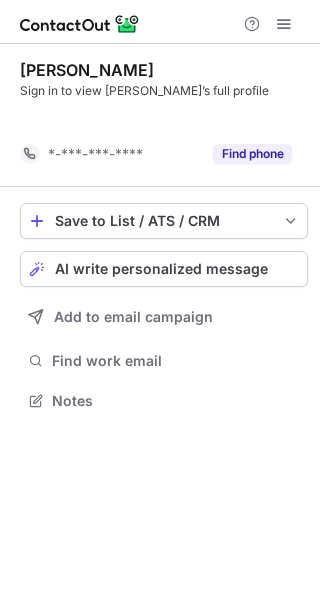 scroll, scrollTop: 355, scrollLeft: 320, axis: both 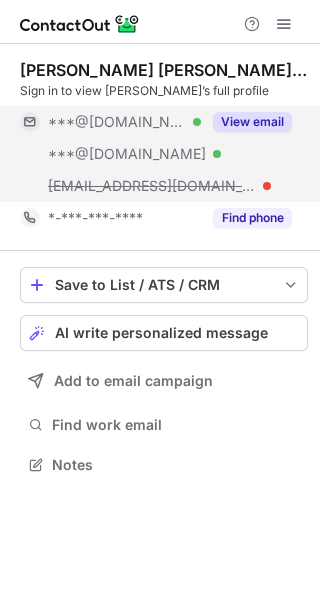 click on "View email" at bounding box center [252, 122] 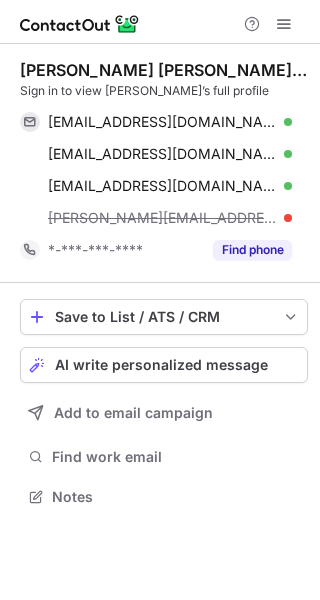 scroll, scrollTop: 10, scrollLeft: 10, axis: both 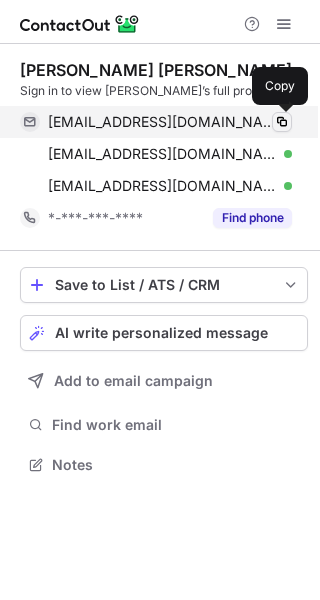 click at bounding box center [282, 122] 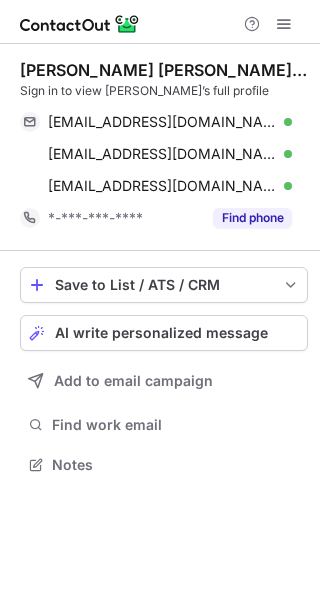 scroll, scrollTop: 0, scrollLeft: 0, axis: both 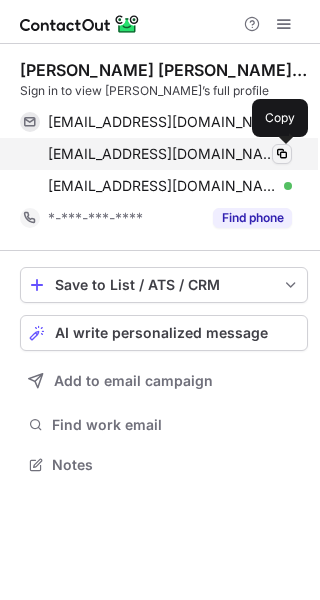 click at bounding box center (282, 154) 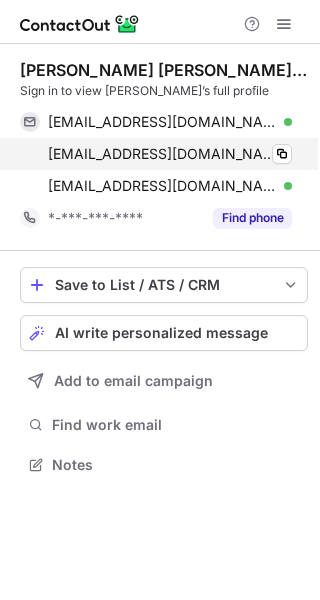 scroll, scrollTop: 0, scrollLeft: 0, axis: both 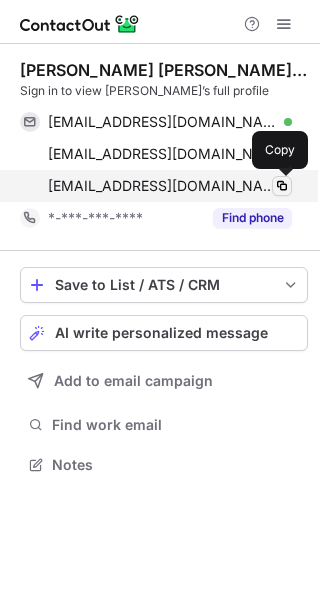 click at bounding box center (282, 186) 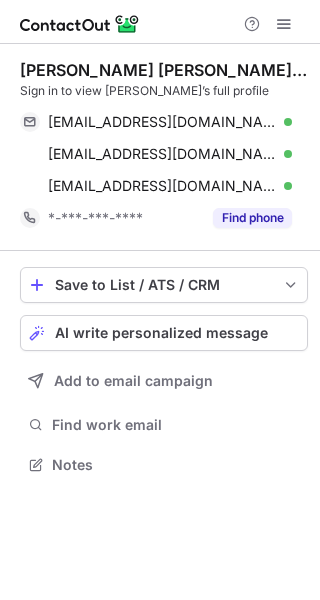 scroll, scrollTop: 0, scrollLeft: 0, axis: both 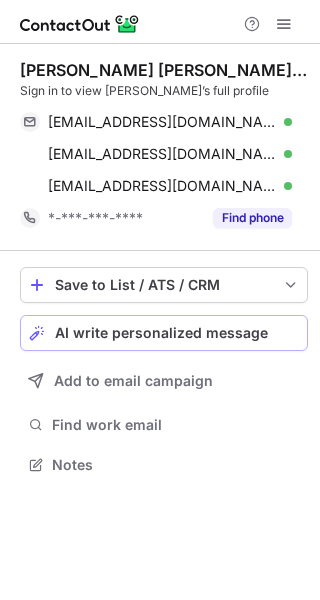 click on "AI write personalized message" at bounding box center (161, 333) 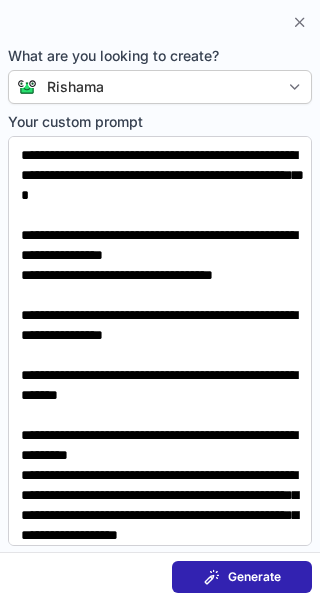click on "Generate" at bounding box center (254, 577) 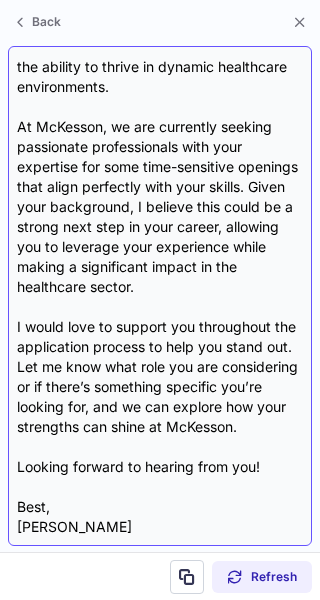 scroll, scrollTop: 378, scrollLeft: 0, axis: vertical 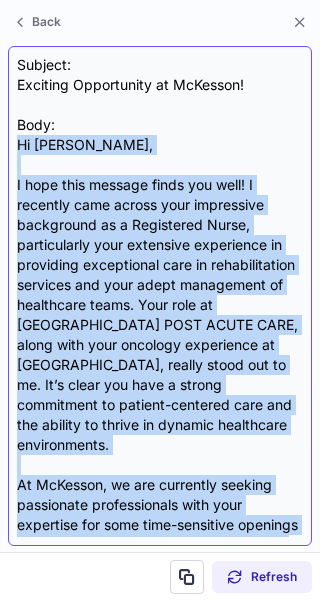drag, startPoint x: 54, startPoint y: 503, endPoint x: 13, endPoint y: 139, distance: 366.3018 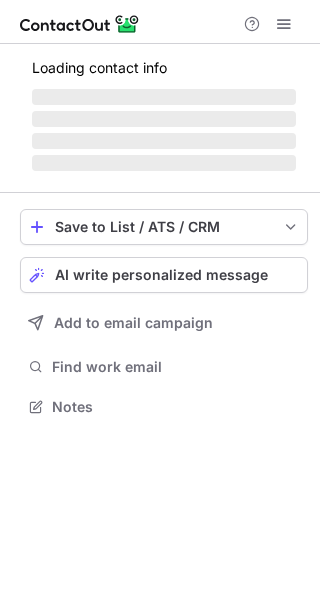 scroll, scrollTop: 0, scrollLeft: 0, axis: both 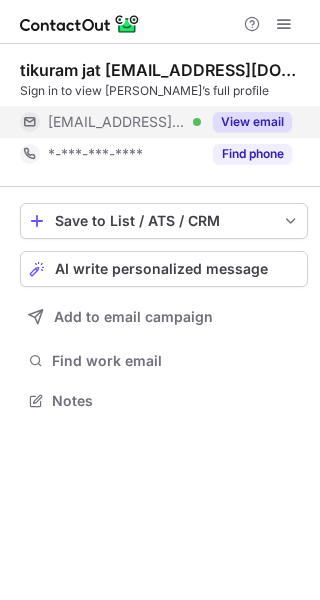 click on "View email" at bounding box center (252, 122) 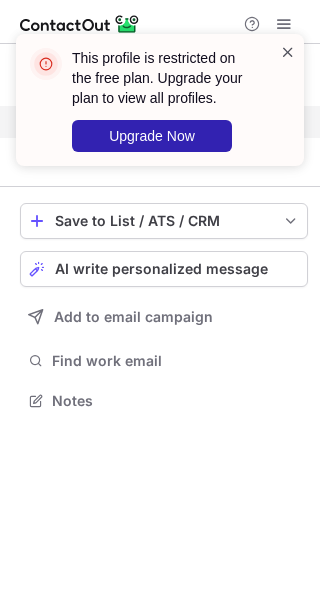 click at bounding box center [288, 52] 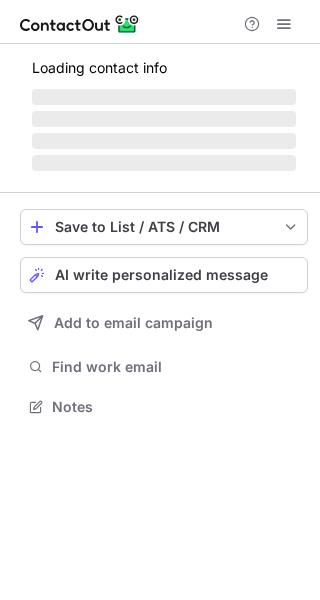 scroll, scrollTop: 0, scrollLeft: 0, axis: both 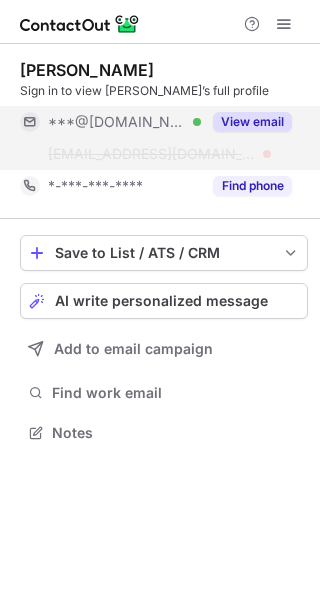 click on "View email" at bounding box center [252, 122] 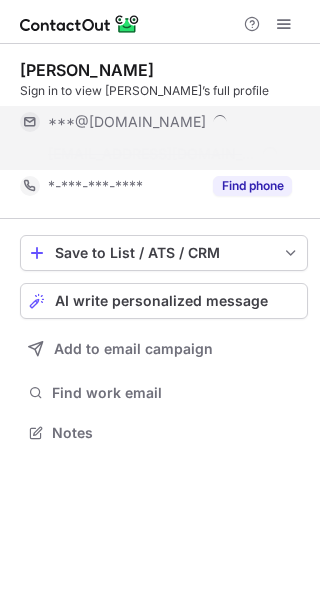 scroll, scrollTop: 387, scrollLeft: 320, axis: both 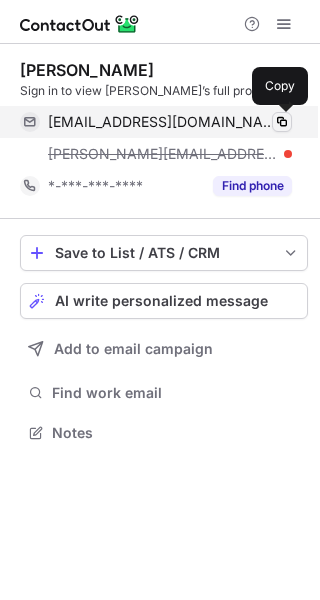 click at bounding box center (282, 122) 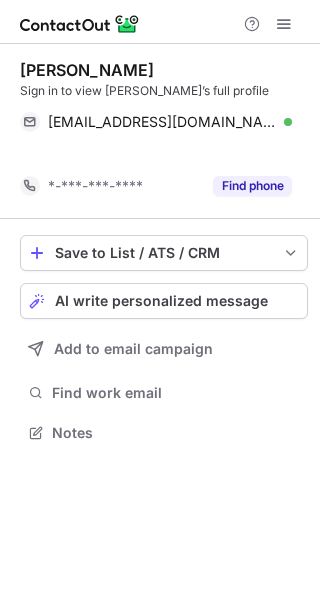 scroll, scrollTop: 387, scrollLeft: 320, axis: both 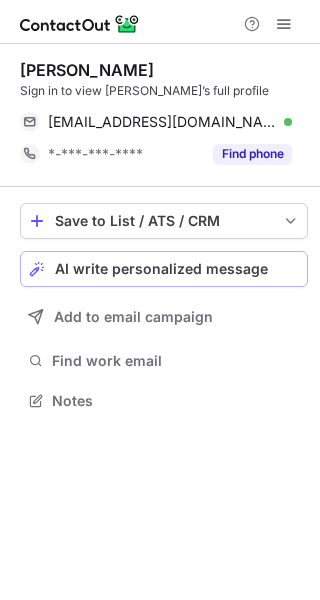 click on "AI write personalized message" at bounding box center [161, 269] 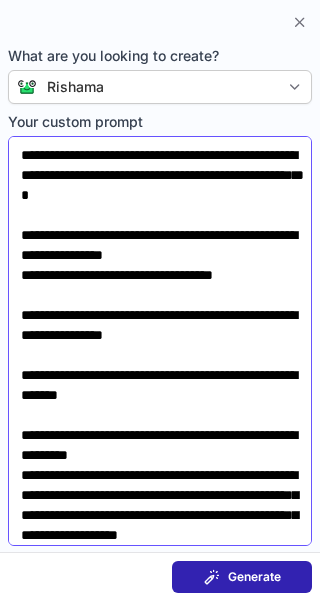 scroll, scrollTop: 88, scrollLeft: 0, axis: vertical 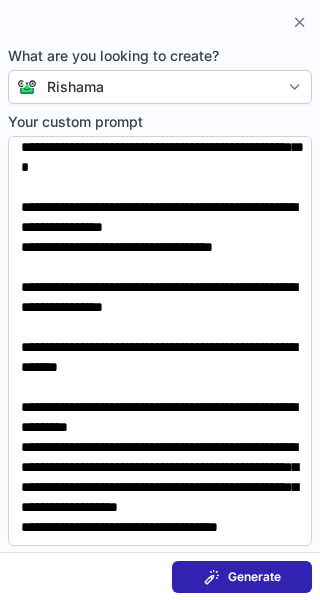 click on "Generate" at bounding box center (254, 577) 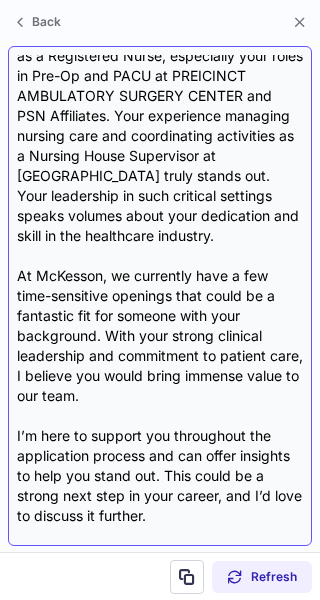 scroll, scrollTop: 318, scrollLeft: 0, axis: vertical 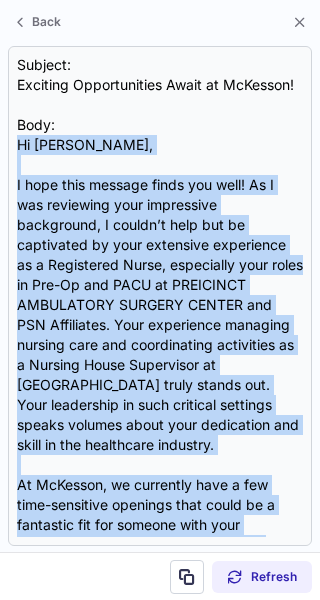 drag, startPoint x: 113, startPoint y: 510, endPoint x: -47, endPoint y: 140, distance: 403.11288 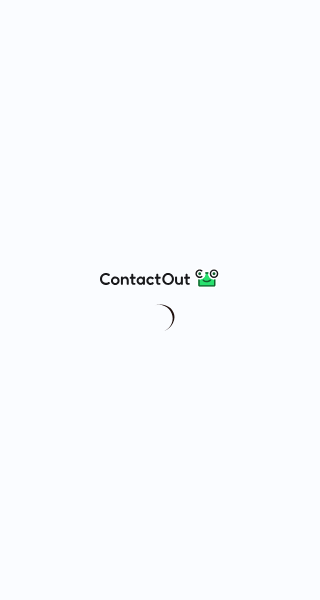 scroll, scrollTop: 0, scrollLeft: 0, axis: both 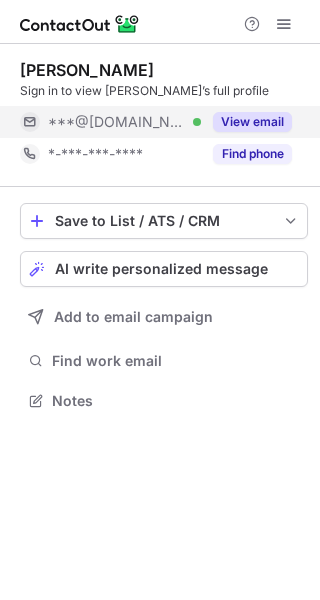 click on "View email" at bounding box center [252, 122] 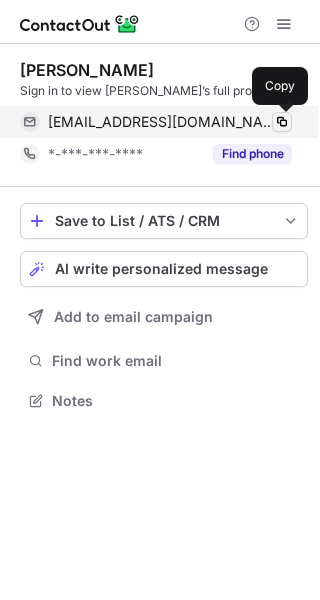 click at bounding box center [282, 122] 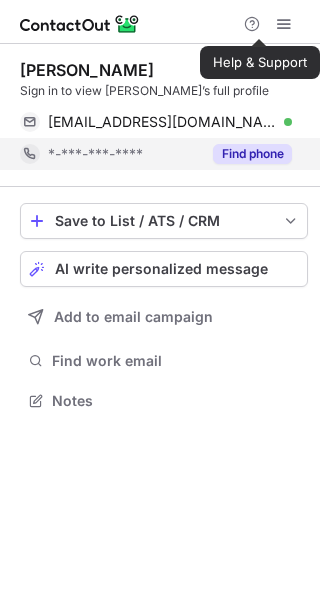 scroll, scrollTop: 0, scrollLeft: 0, axis: both 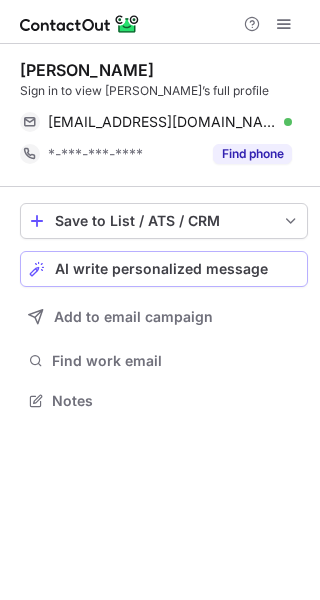 click on "AI write personalized message" at bounding box center [161, 269] 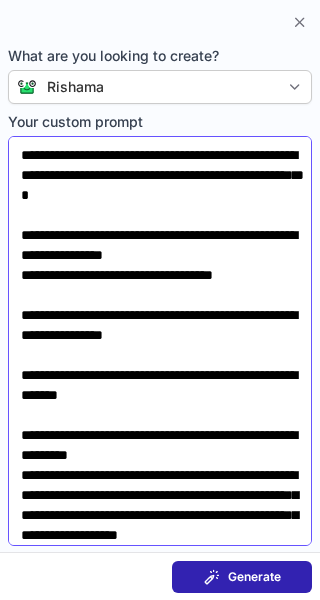 scroll, scrollTop: 88, scrollLeft: 0, axis: vertical 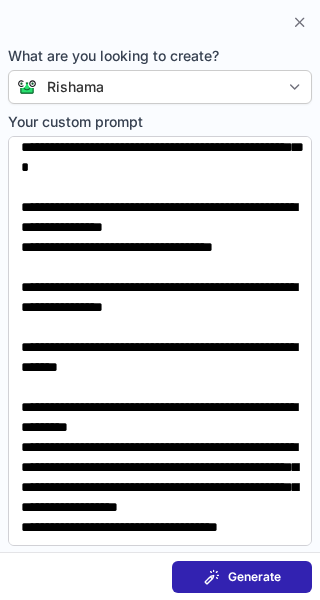 click on "Generate" at bounding box center (254, 577) 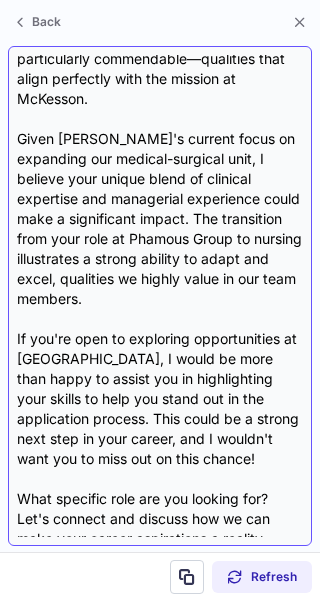 scroll, scrollTop: 358, scrollLeft: 0, axis: vertical 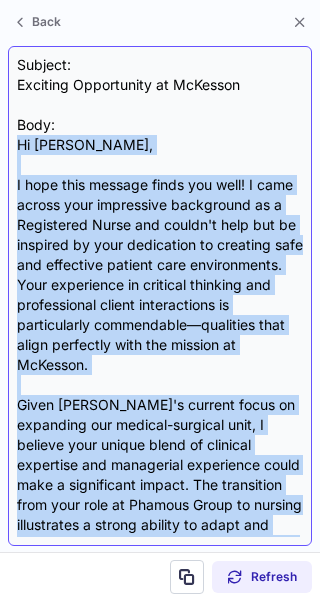 drag, startPoint x: 57, startPoint y: 488, endPoint x: 8, endPoint y: 140, distance: 351.43277 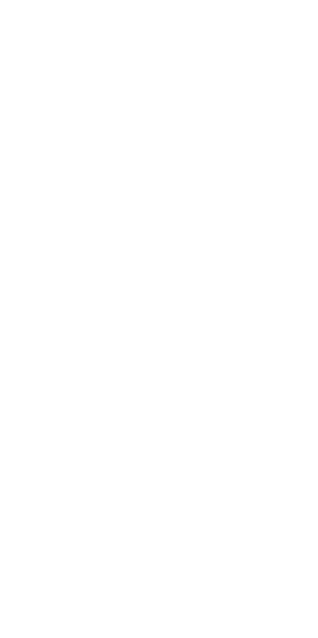 scroll, scrollTop: 0, scrollLeft: 0, axis: both 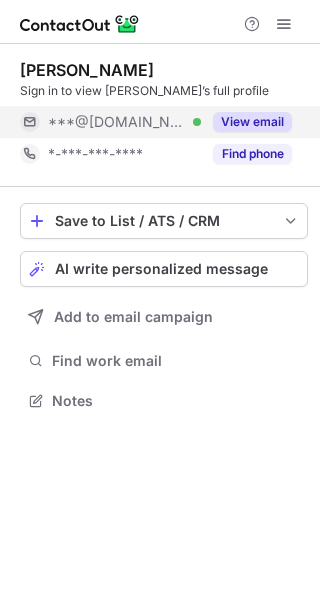 click on "View email" at bounding box center [252, 122] 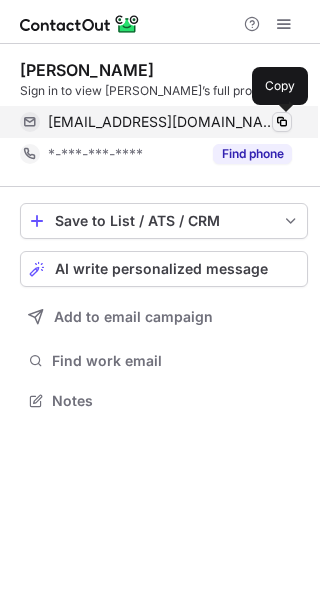 click at bounding box center (282, 122) 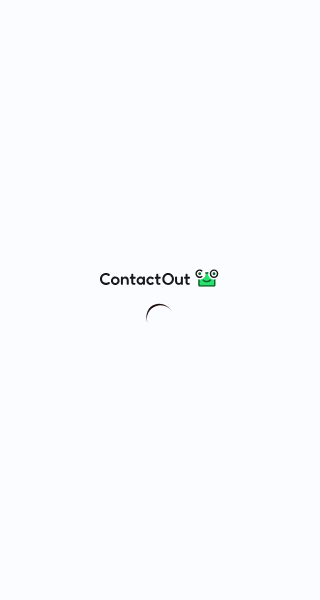 scroll, scrollTop: 0, scrollLeft: 0, axis: both 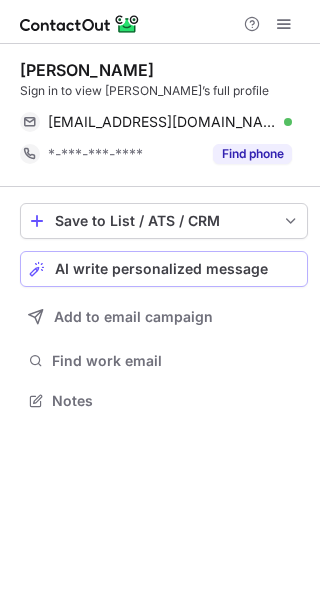 click on "AI write personalized message" at bounding box center (161, 269) 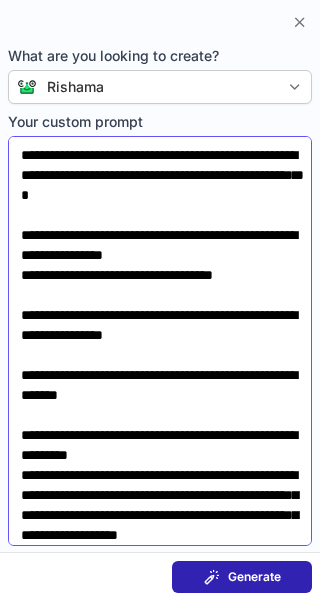 scroll, scrollTop: 88, scrollLeft: 0, axis: vertical 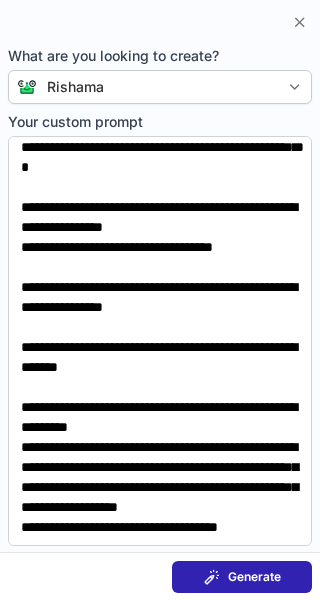 click on "Generate" at bounding box center (242, 577) 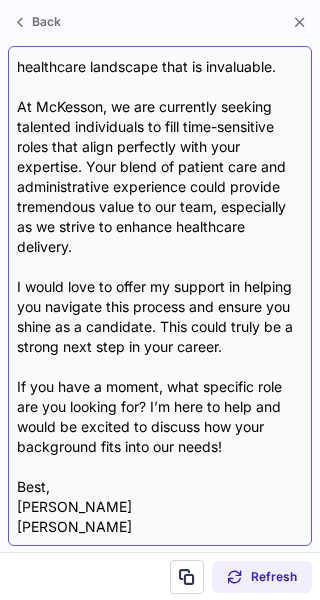 scroll, scrollTop: 298, scrollLeft: 0, axis: vertical 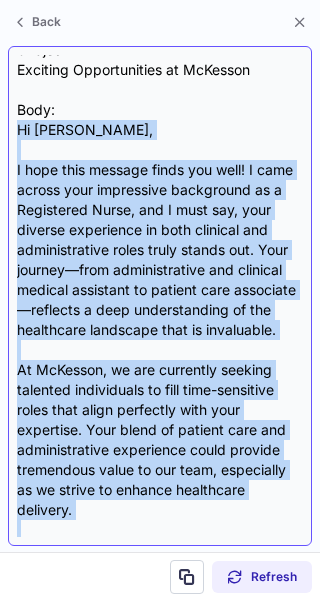drag, startPoint x: 59, startPoint y: 487, endPoint x: 13, endPoint y: 139, distance: 351.02707 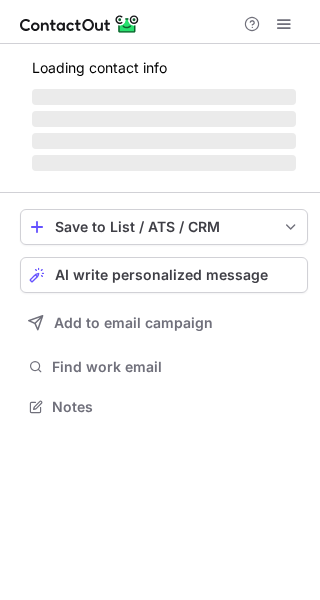 scroll, scrollTop: 0, scrollLeft: 0, axis: both 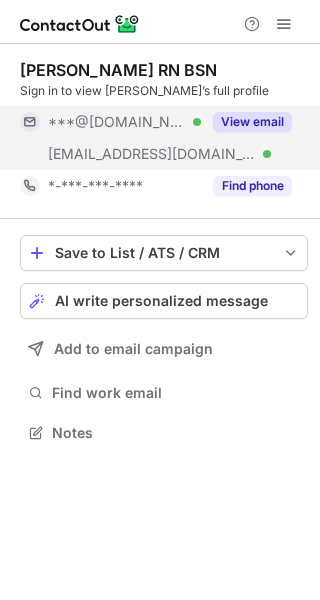 click on "View email" at bounding box center [252, 122] 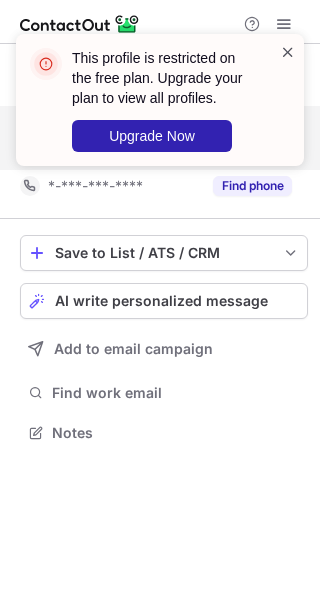 click at bounding box center [288, 52] 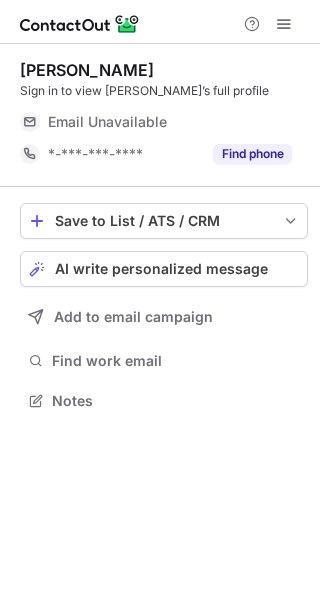 scroll, scrollTop: 0, scrollLeft: 0, axis: both 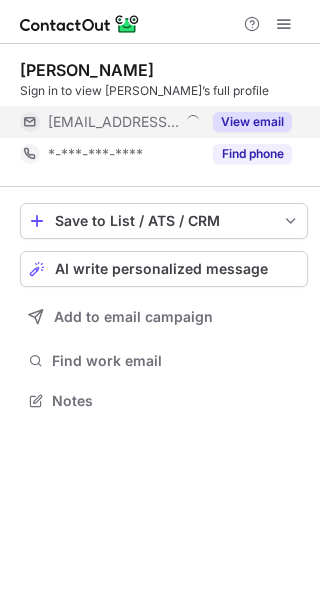 click on "View email" at bounding box center (252, 122) 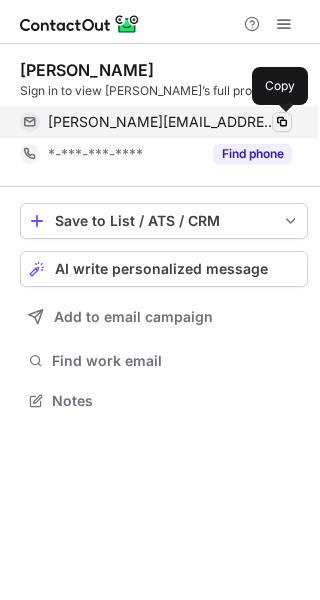 click at bounding box center (282, 122) 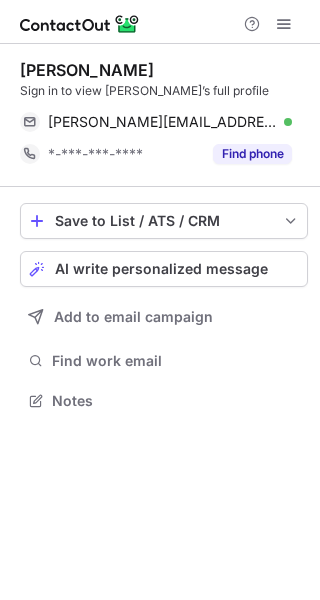scroll, scrollTop: 0, scrollLeft: 0, axis: both 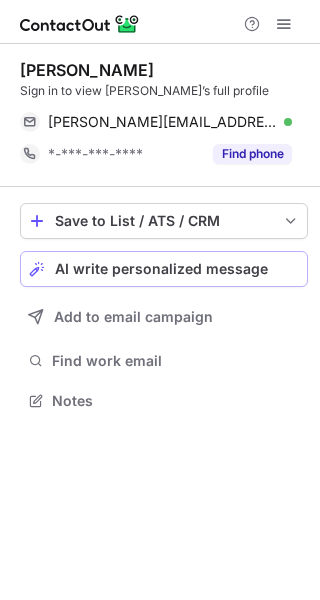 click on "AI write personalized message" at bounding box center [161, 269] 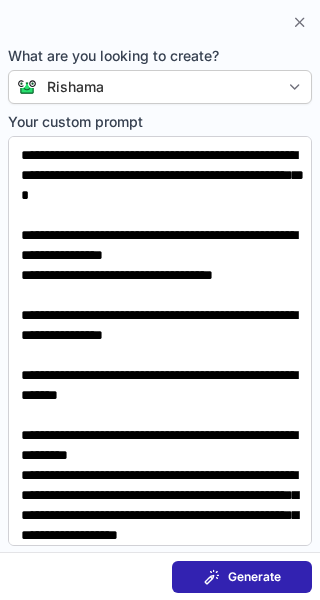 click on "Generate" at bounding box center [254, 577] 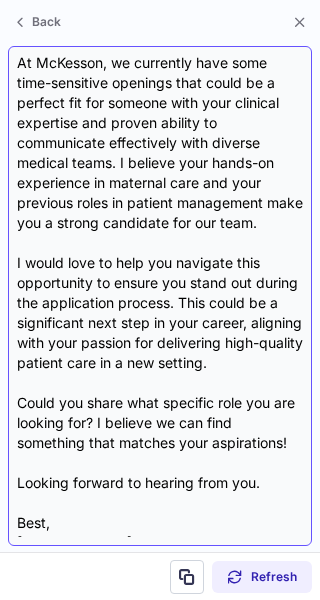 scroll, scrollTop: 398, scrollLeft: 0, axis: vertical 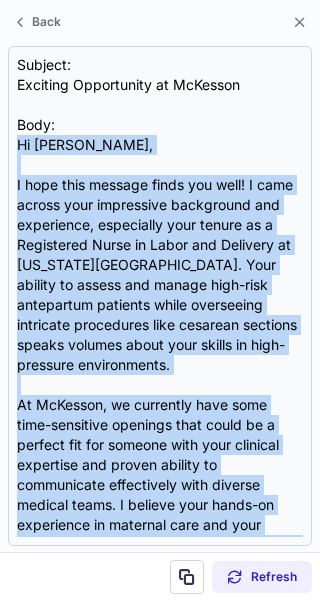 drag, startPoint x: 49, startPoint y: 493, endPoint x: 5, endPoint y: 150, distance: 345.81064 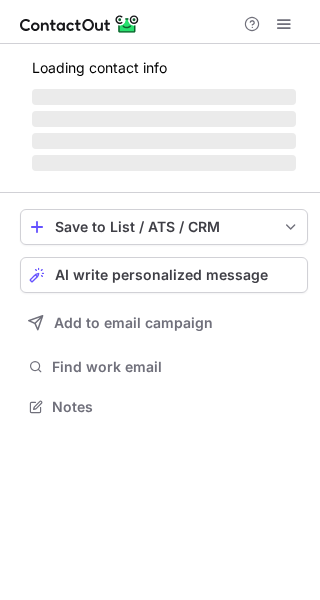 scroll, scrollTop: 0, scrollLeft: 0, axis: both 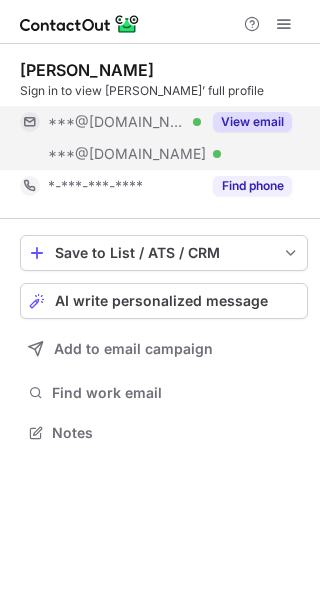 click on "View email" at bounding box center (252, 122) 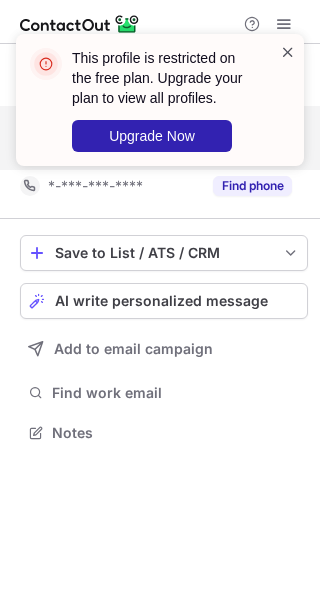 click at bounding box center (288, 52) 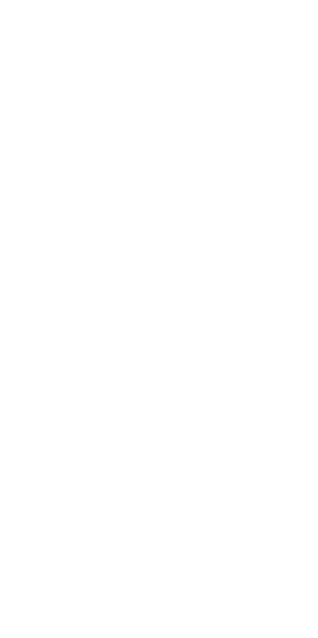 scroll, scrollTop: 0, scrollLeft: 0, axis: both 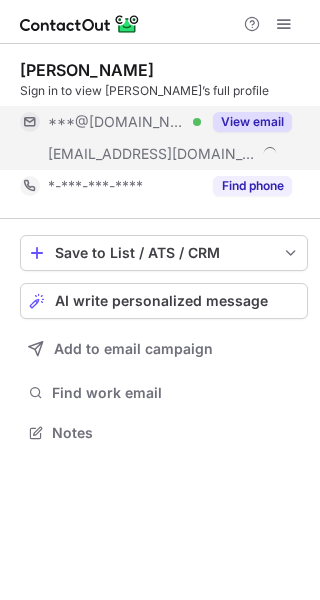 click on "View email" at bounding box center (252, 122) 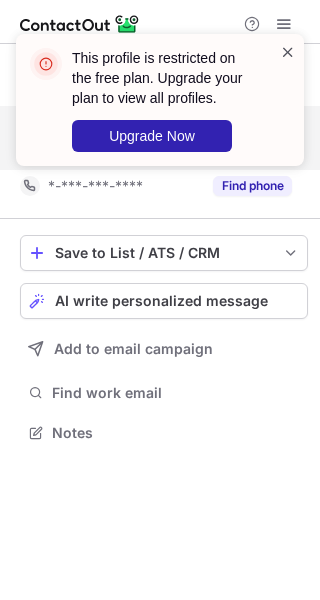 click at bounding box center (288, 52) 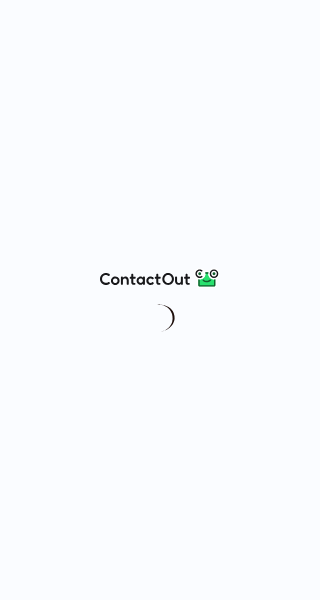 scroll, scrollTop: 0, scrollLeft: 0, axis: both 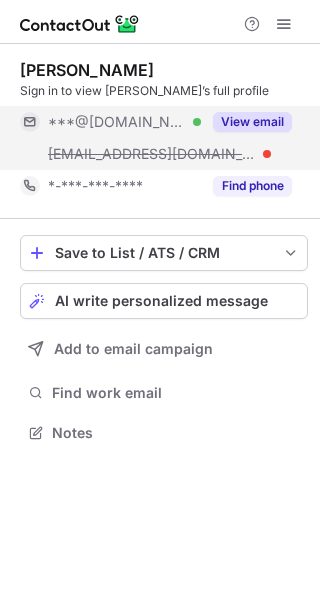 click on "View email" at bounding box center [252, 122] 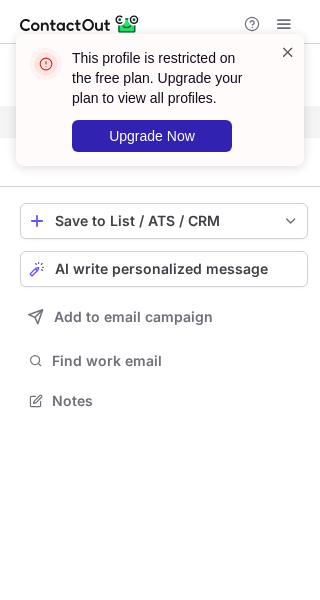 scroll, scrollTop: 387, scrollLeft: 320, axis: both 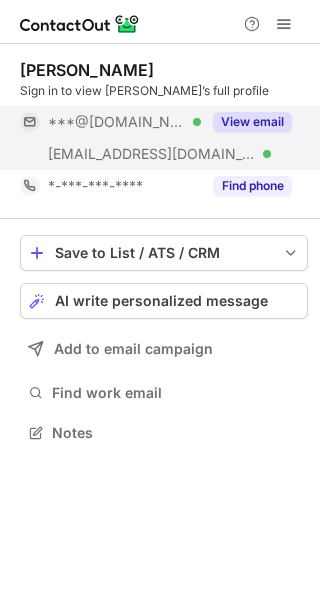 click on "View email" at bounding box center [252, 122] 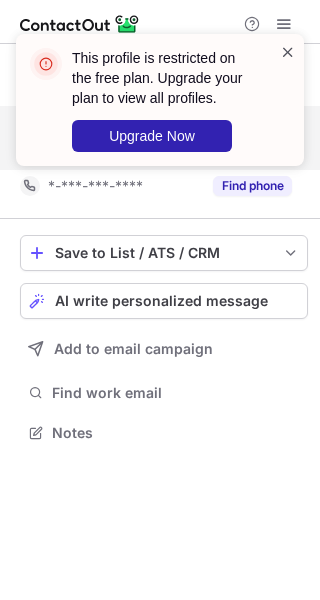 click at bounding box center (288, 52) 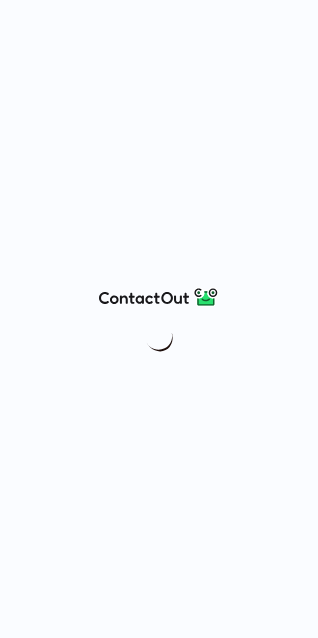 scroll, scrollTop: 0, scrollLeft: 0, axis: both 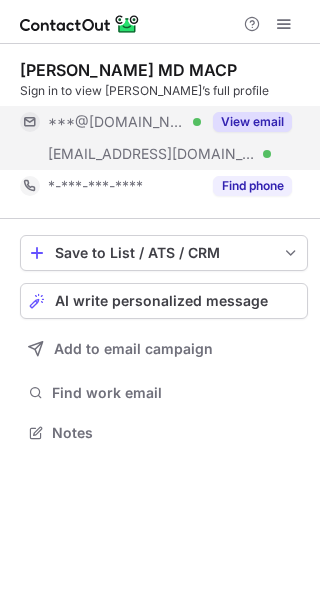 click on "View email" at bounding box center [252, 122] 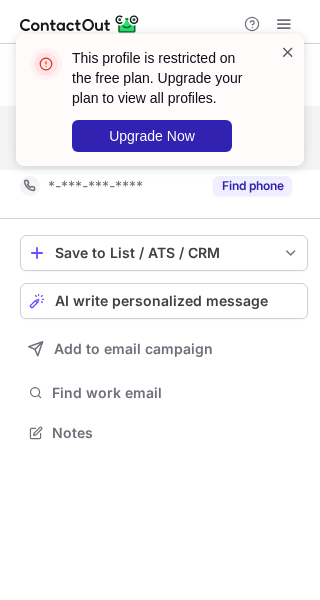 click at bounding box center [288, 52] 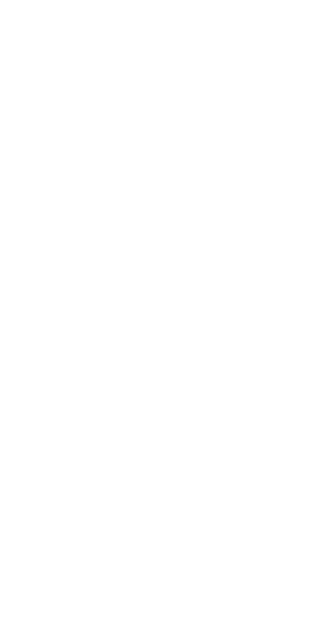 scroll, scrollTop: 0, scrollLeft: 0, axis: both 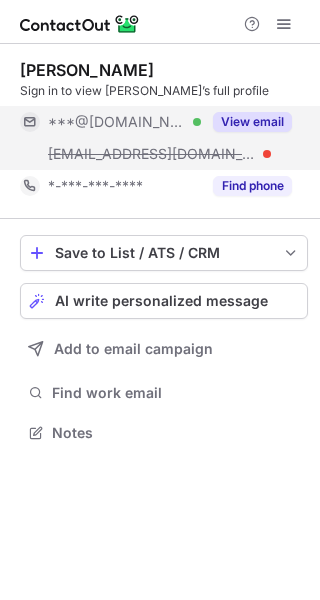 click on "View email" at bounding box center [252, 122] 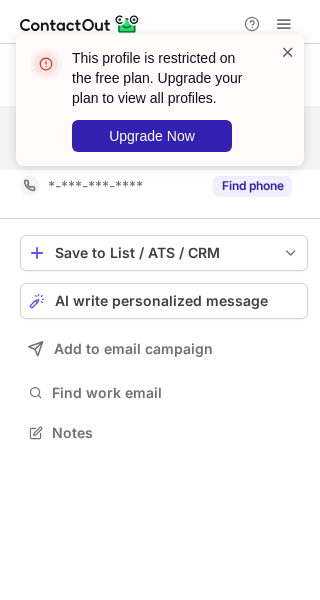 click at bounding box center [288, 52] 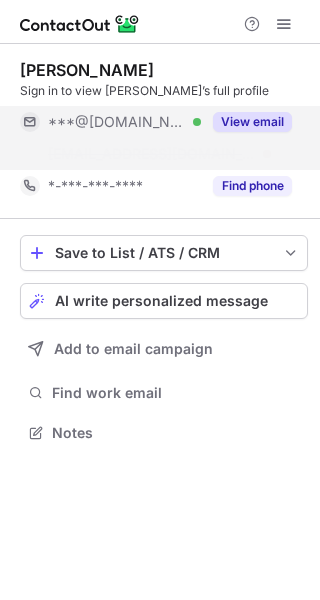 scroll, scrollTop: 387, scrollLeft: 320, axis: both 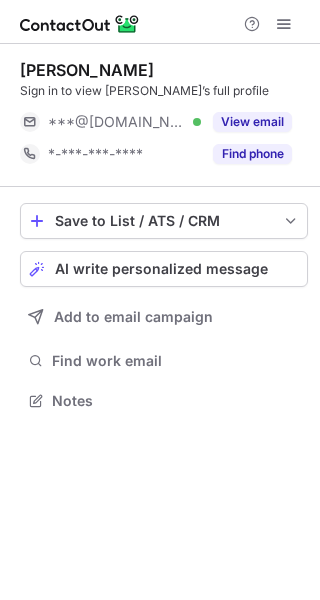 click on "View email" at bounding box center (252, 122) 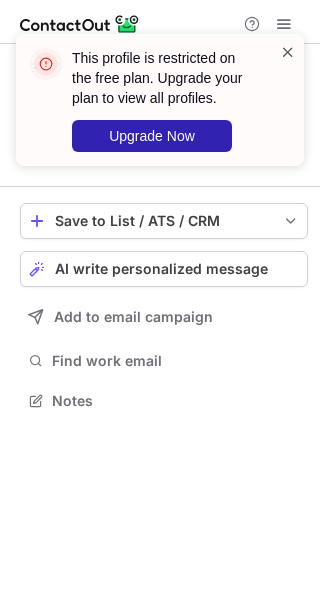 click at bounding box center [288, 52] 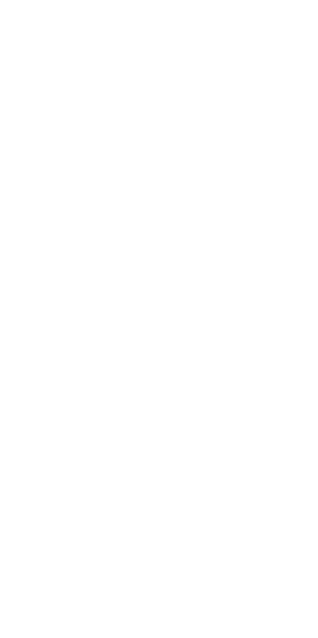 scroll, scrollTop: 0, scrollLeft: 0, axis: both 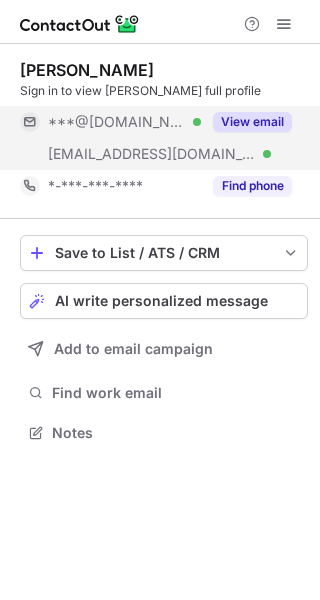 click on "View email" at bounding box center [252, 122] 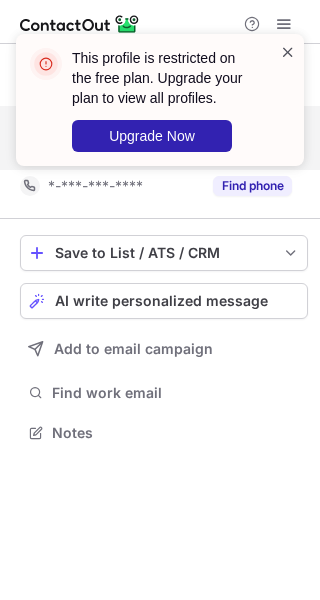 click at bounding box center [288, 52] 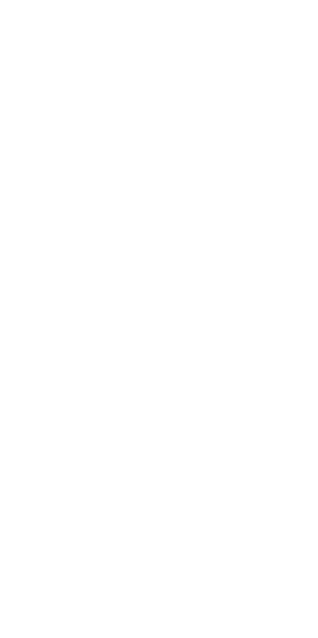 scroll, scrollTop: 0, scrollLeft: 0, axis: both 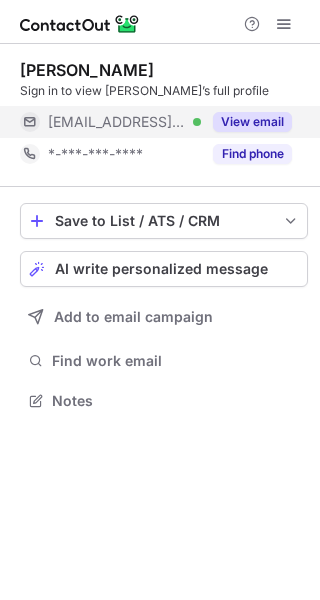 click on "View email" at bounding box center [252, 122] 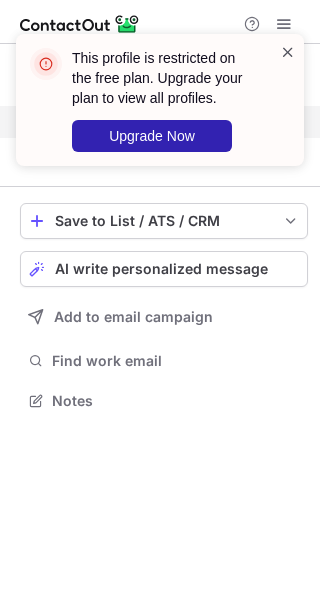 click at bounding box center (288, 52) 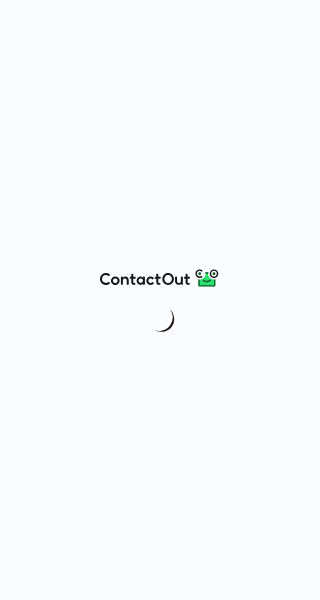 scroll, scrollTop: 0, scrollLeft: 0, axis: both 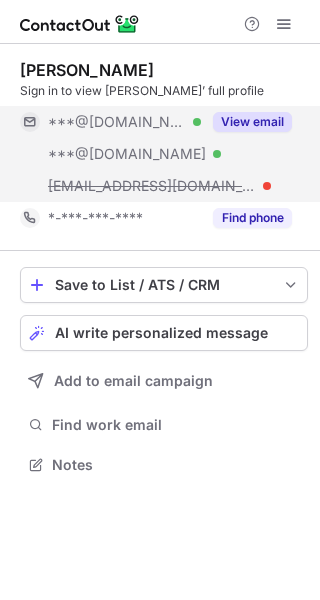 click on "View email" at bounding box center (252, 122) 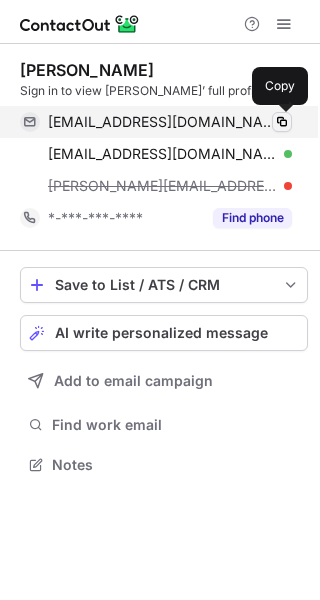 click at bounding box center [282, 122] 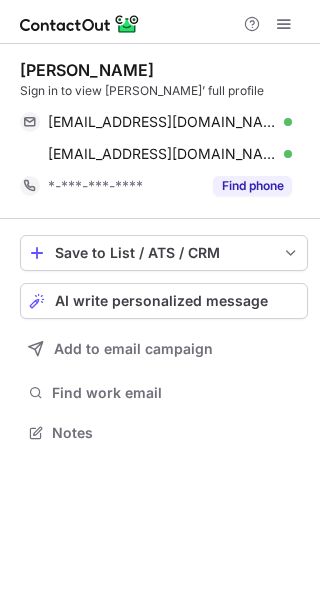 scroll, scrollTop: 419, scrollLeft: 320, axis: both 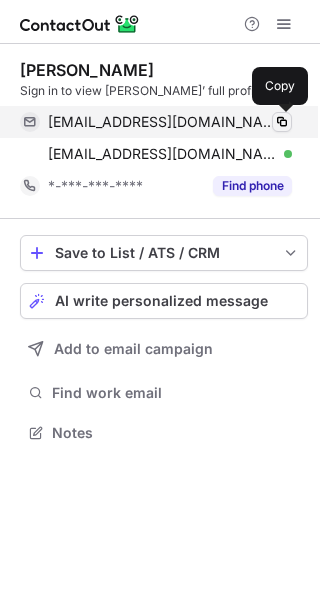 click at bounding box center (282, 122) 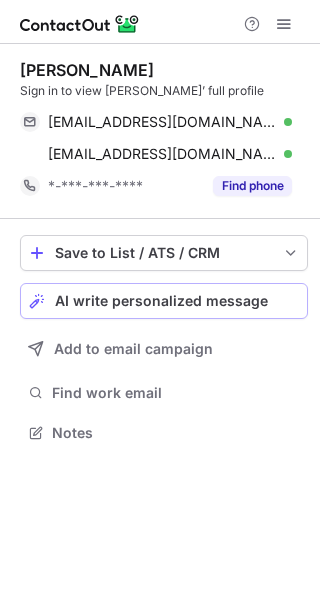 click on "AI write personalized message" at bounding box center [161, 301] 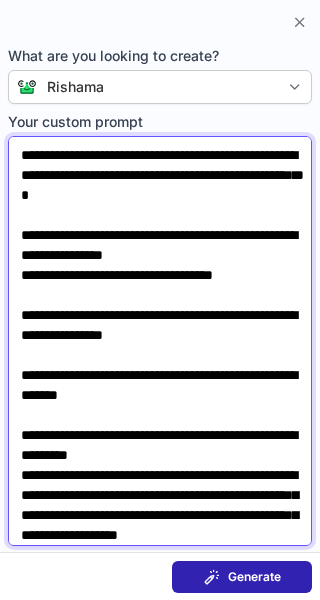 click on "**********" at bounding box center (160, 341) 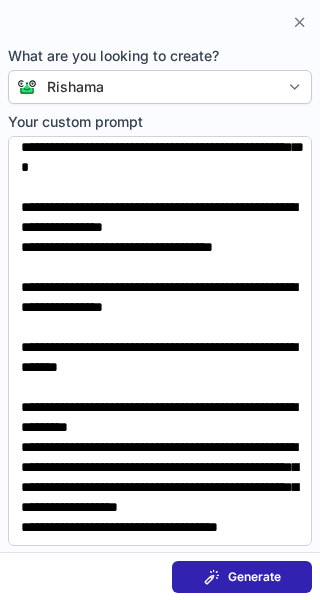 click at bounding box center (212, 577) 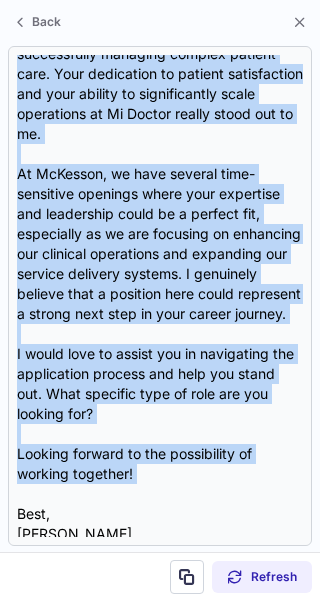 scroll, scrollTop: 278, scrollLeft: 0, axis: vertical 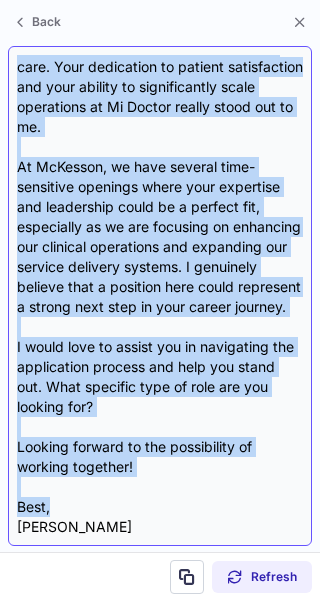drag, startPoint x: 15, startPoint y: 139, endPoint x: 207, endPoint y: 502, distance: 410.64948 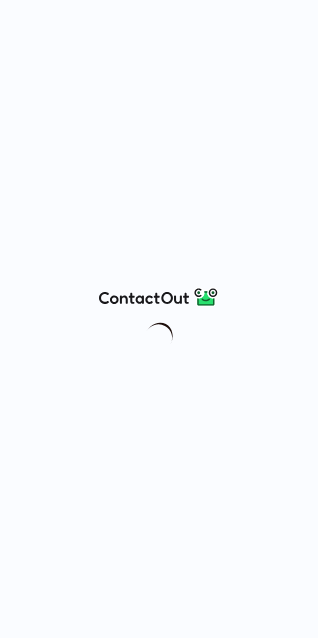 scroll, scrollTop: 0, scrollLeft: 0, axis: both 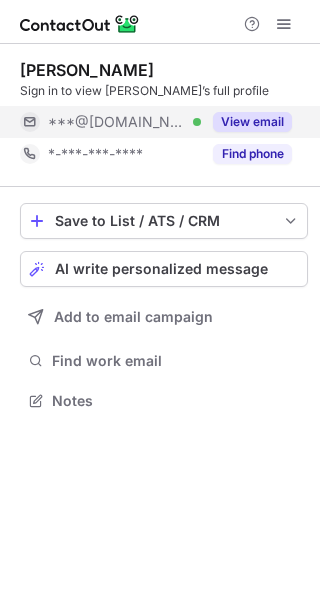 click on "View email" at bounding box center [252, 122] 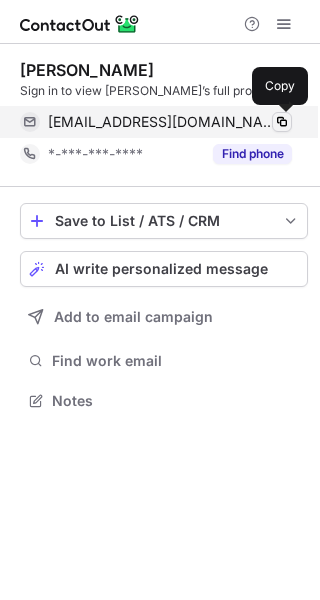click at bounding box center [282, 122] 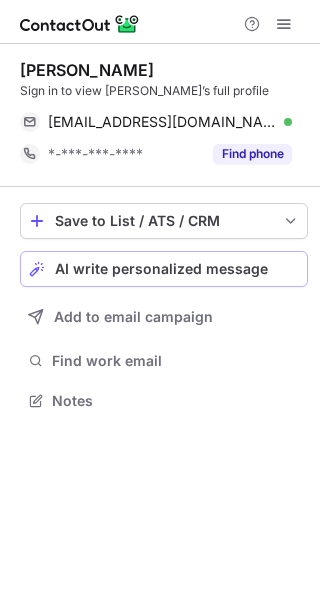 click on "AI write personalized message" at bounding box center [161, 269] 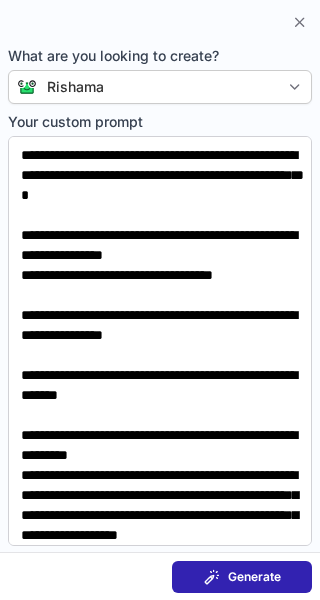 click on "Generate" at bounding box center [242, 577] 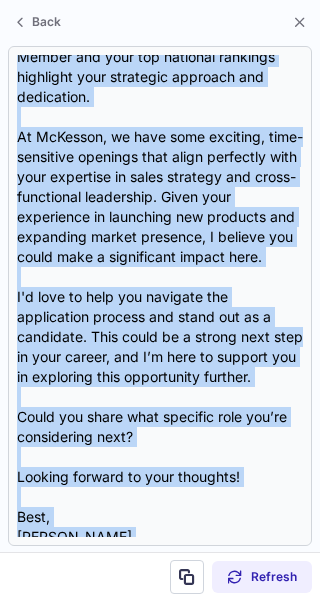 scroll, scrollTop: 378, scrollLeft: 0, axis: vertical 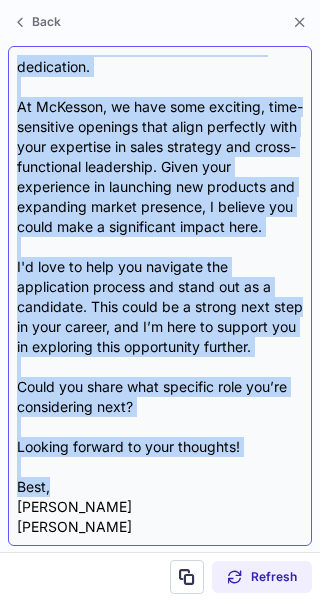 drag, startPoint x: 14, startPoint y: 137, endPoint x: 50, endPoint y: 479, distance: 343.88953 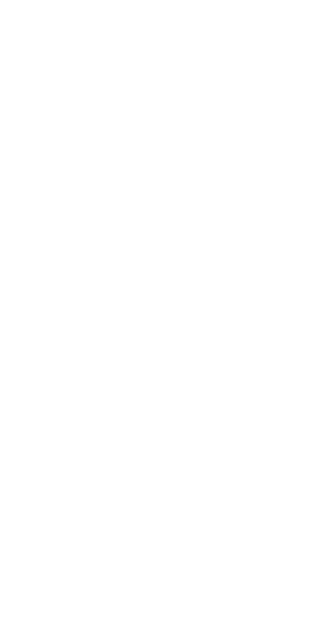 scroll, scrollTop: 0, scrollLeft: 0, axis: both 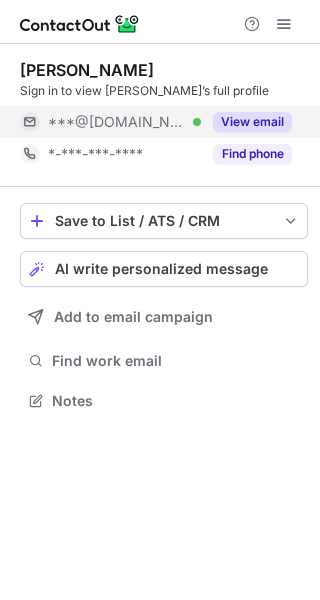 click on "View email" at bounding box center (252, 122) 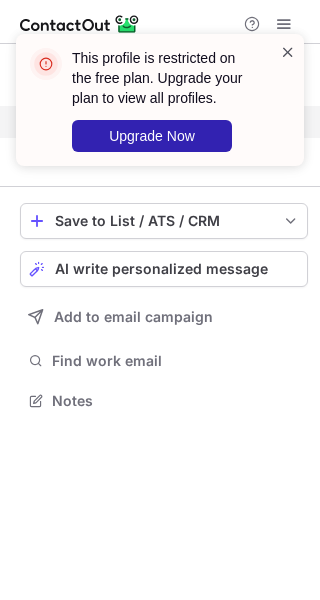 click at bounding box center [288, 52] 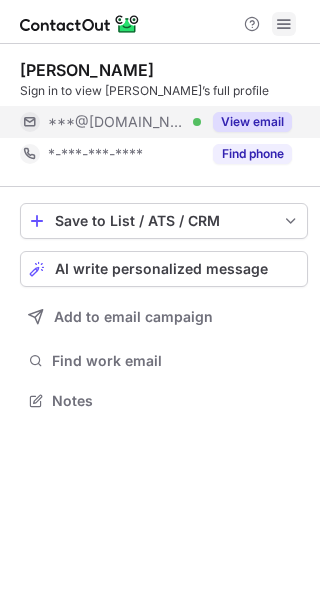 click at bounding box center [284, 24] 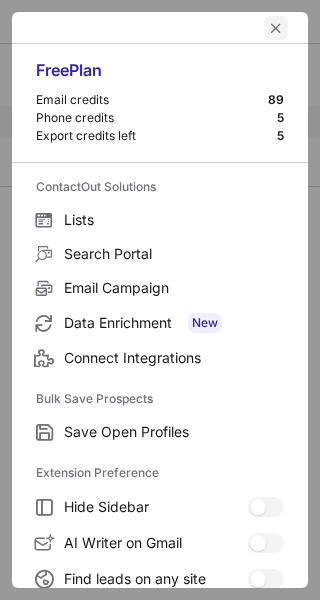 click at bounding box center (276, 28) 